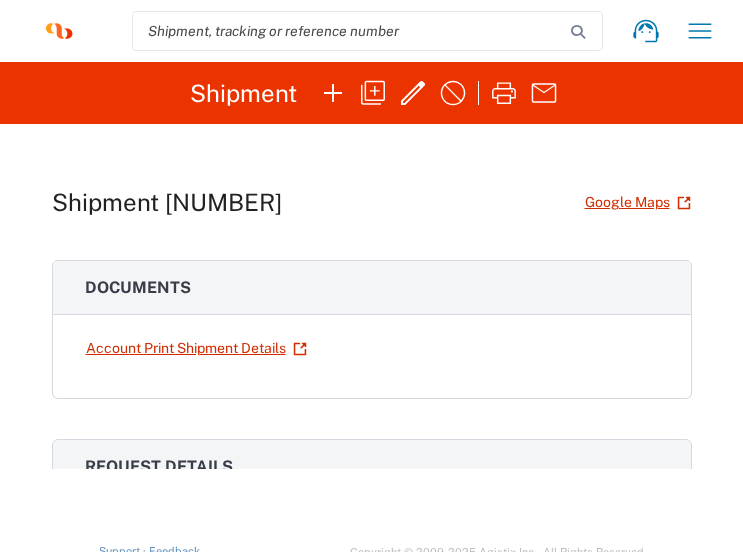 scroll, scrollTop: 0, scrollLeft: 0, axis: both 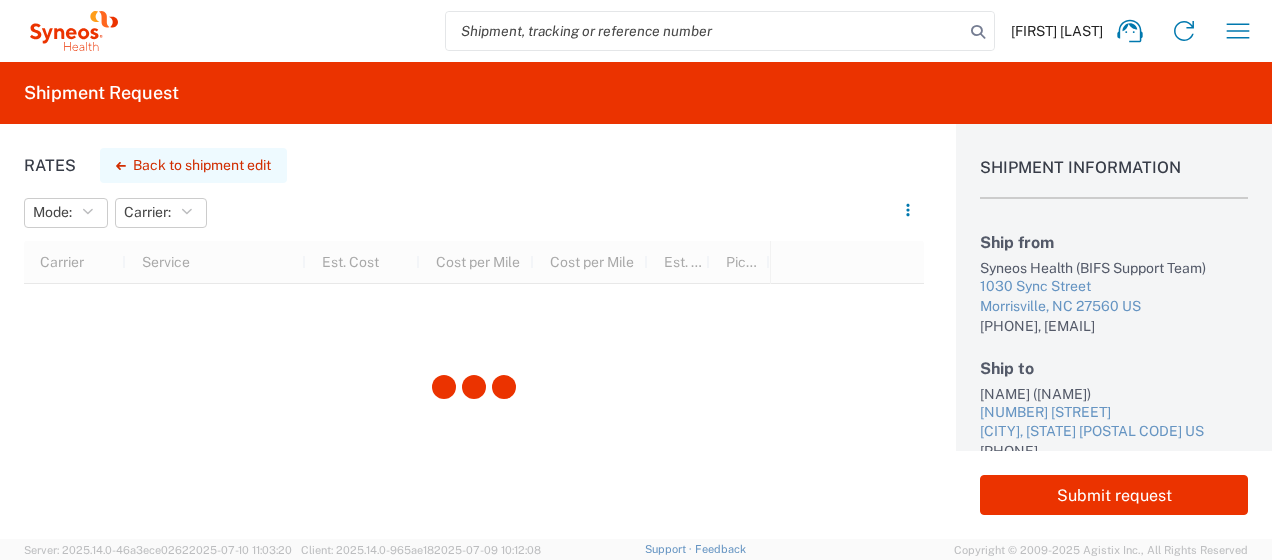 click on "Back to shipment edit" 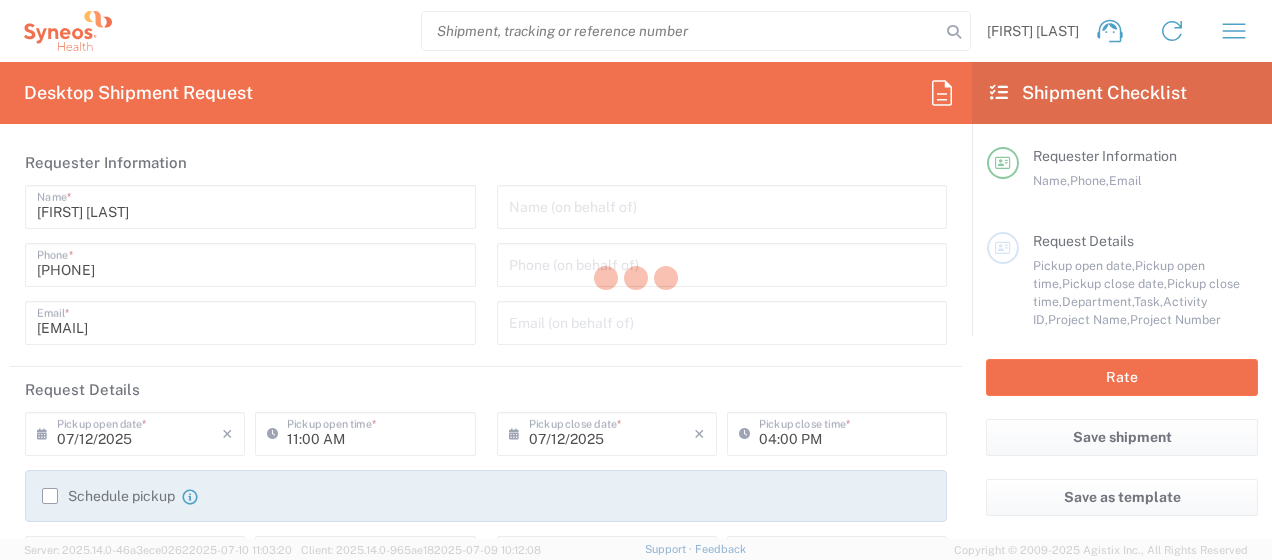 type on "Texas" 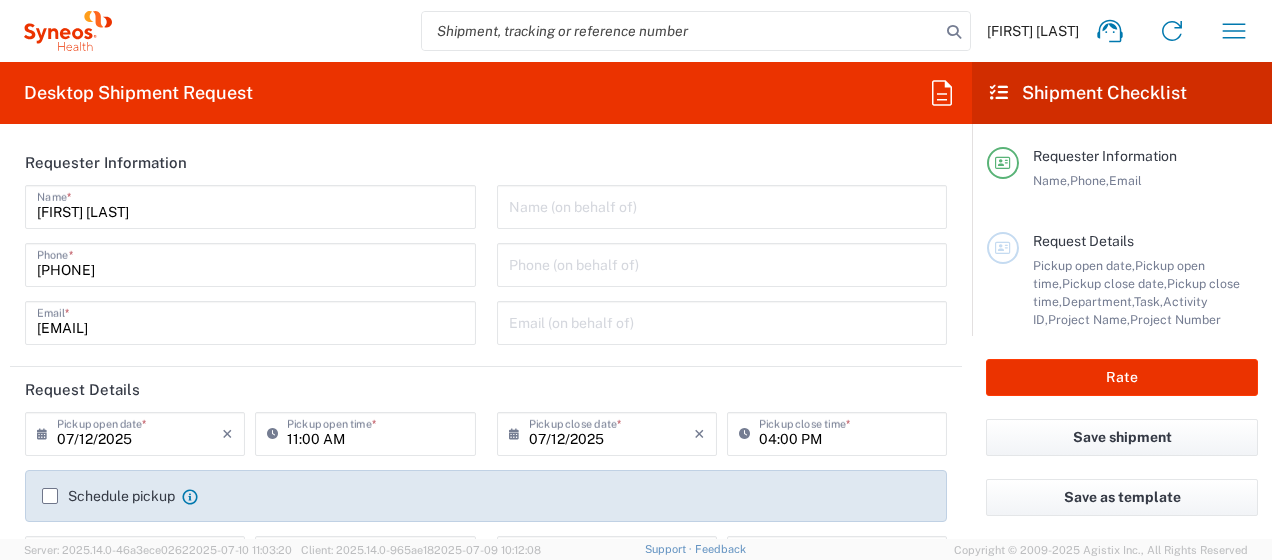 type on "1013553A" 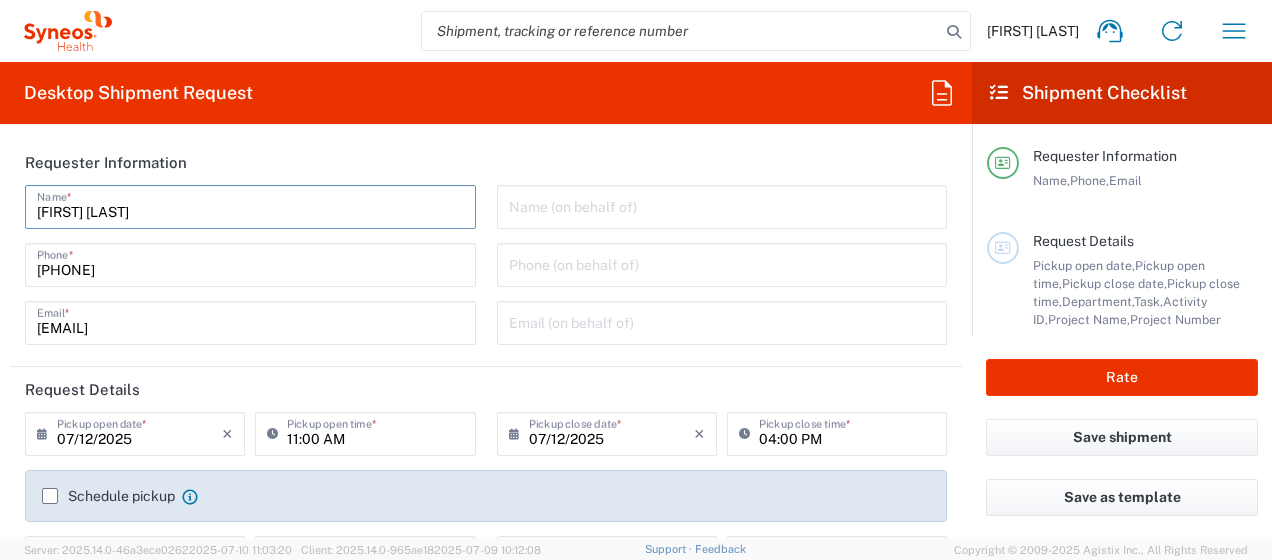drag, startPoint x: 205, startPoint y: 199, endPoint x: -4, endPoint y: 226, distance: 210.7368 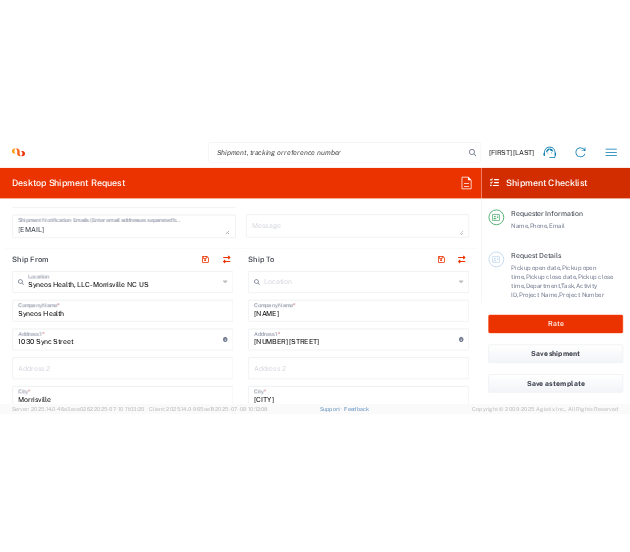 scroll, scrollTop: 0, scrollLeft: 0, axis: both 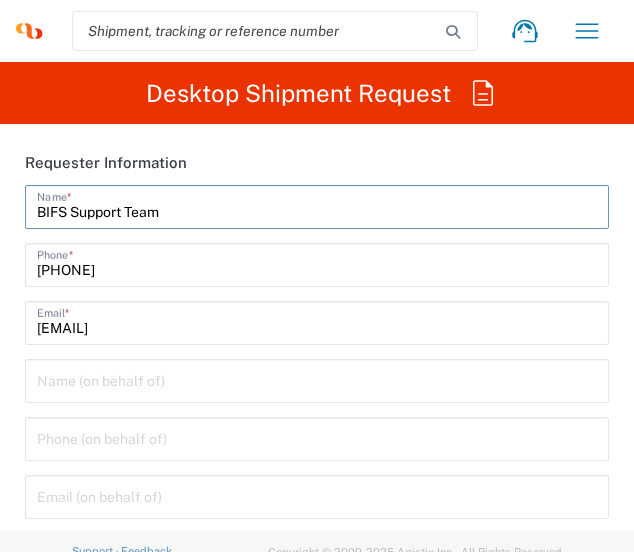 type on "BIFS Support Team" 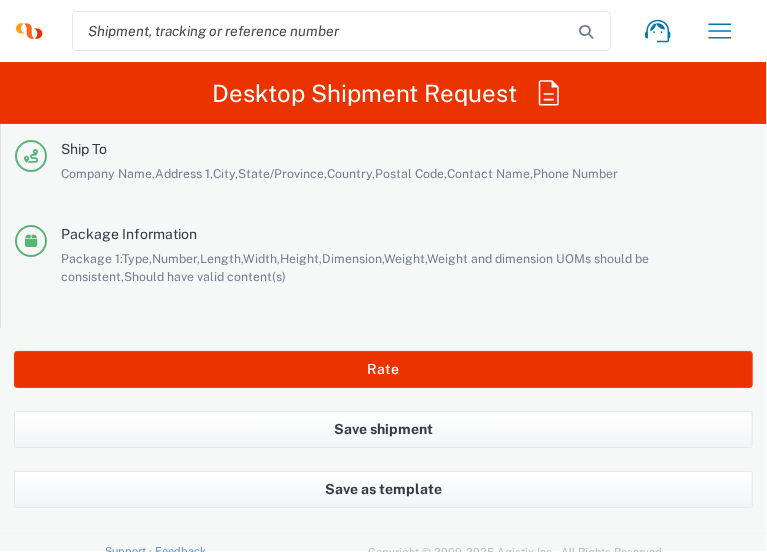 scroll, scrollTop: 4533, scrollLeft: 0, axis: vertical 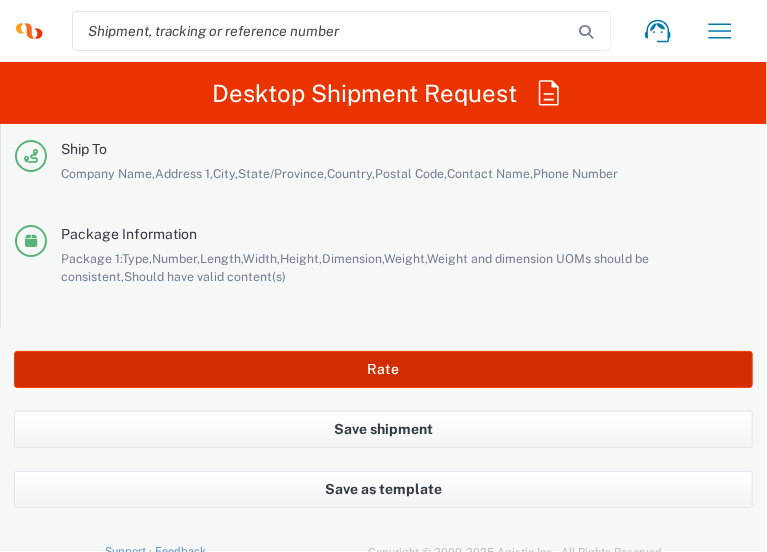 click on "Rate" 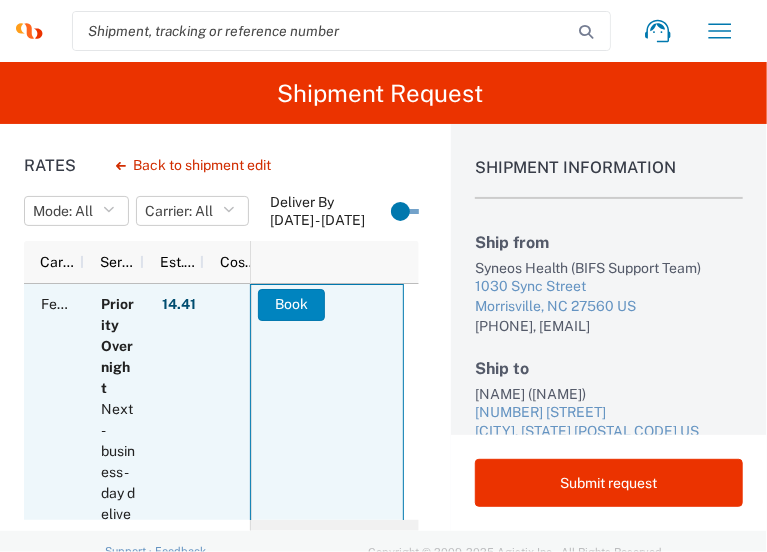 click on "Book" 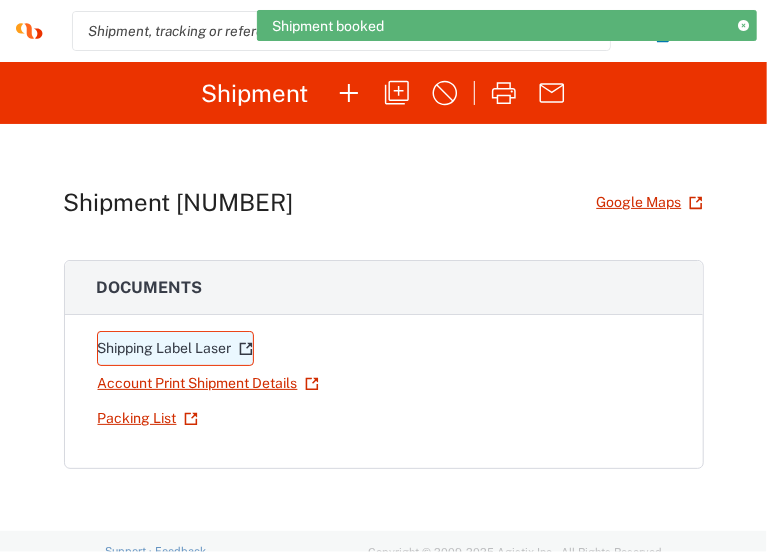 click on "Shipping Label Laser" 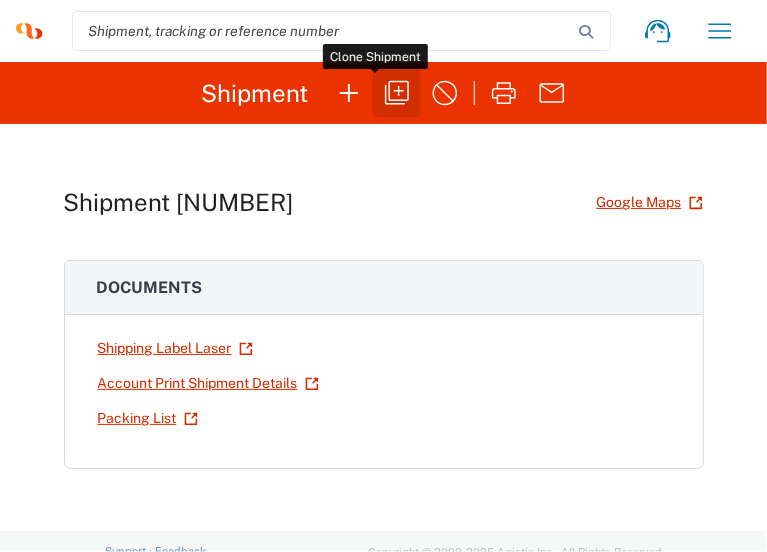 click 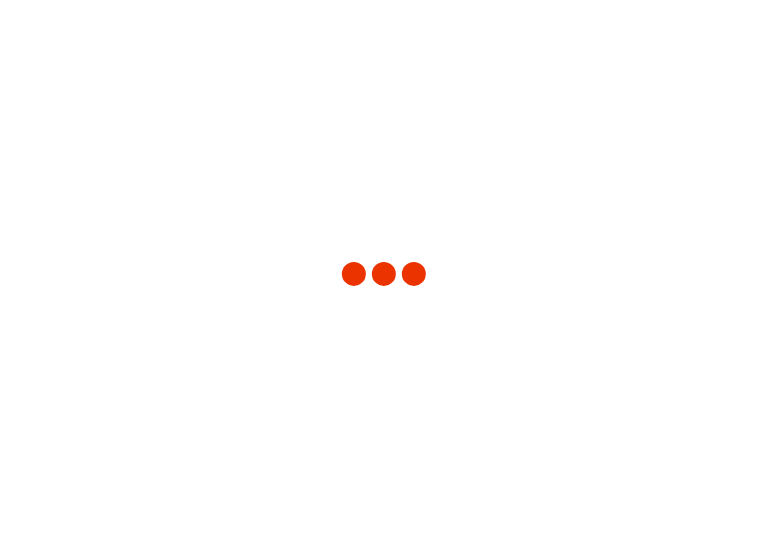type on "1013553A" 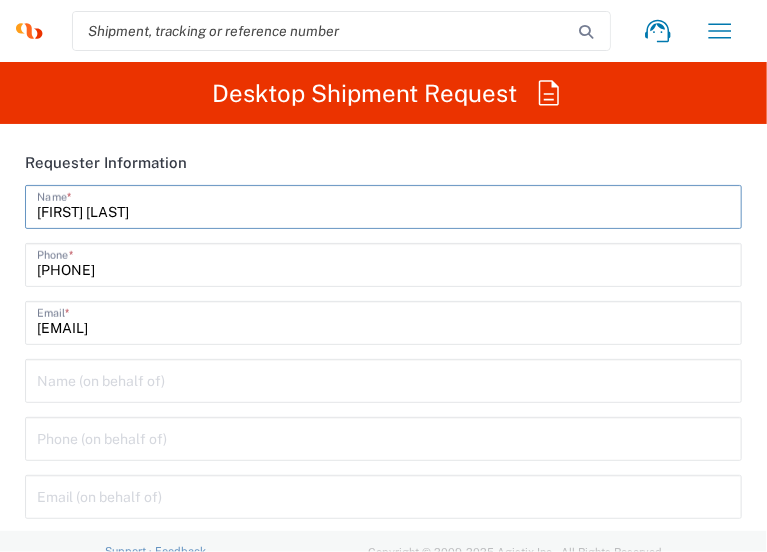 drag, startPoint x: 213, startPoint y: 205, endPoint x: -38, endPoint y: 205, distance: 251 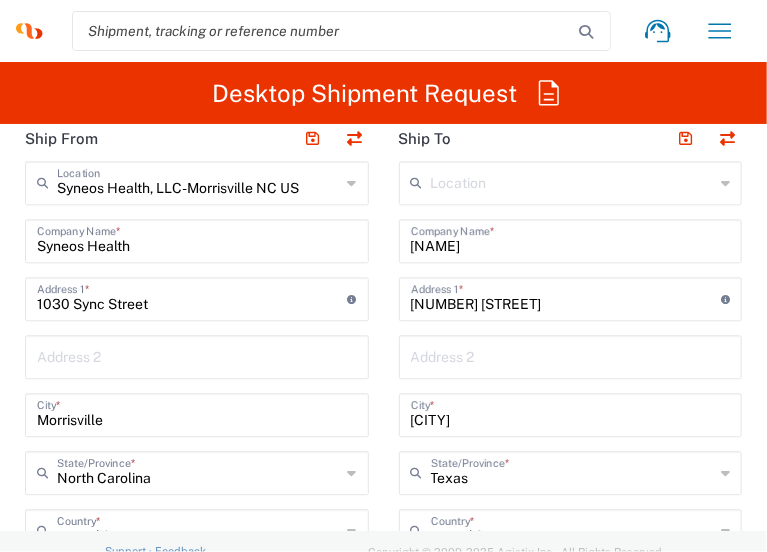 scroll, scrollTop: 1500, scrollLeft: 0, axis: vertical 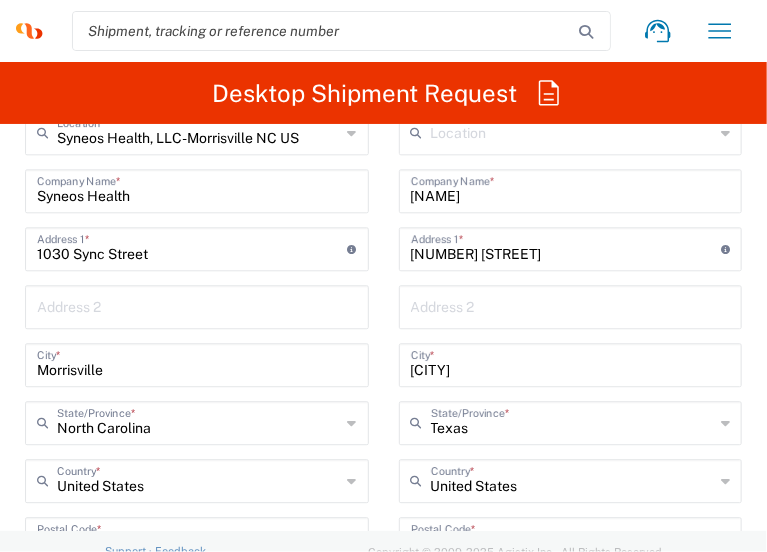 type on "BIFS Support Team" 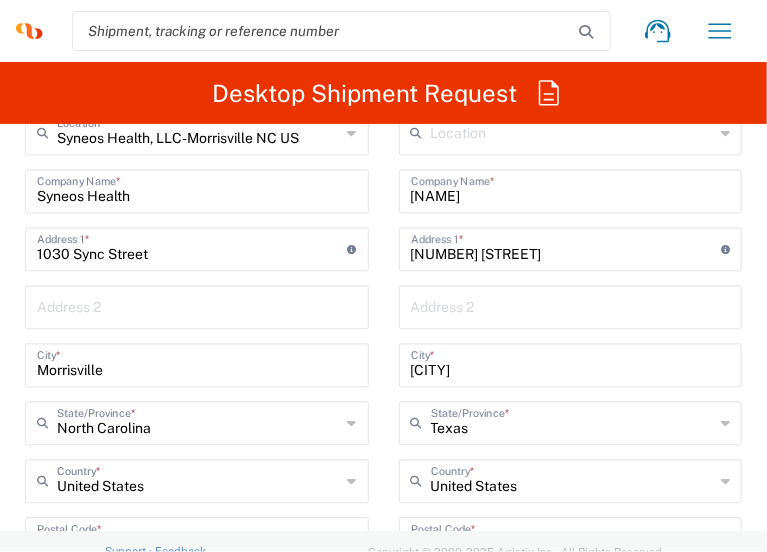 click at bounding box center (571, 305) 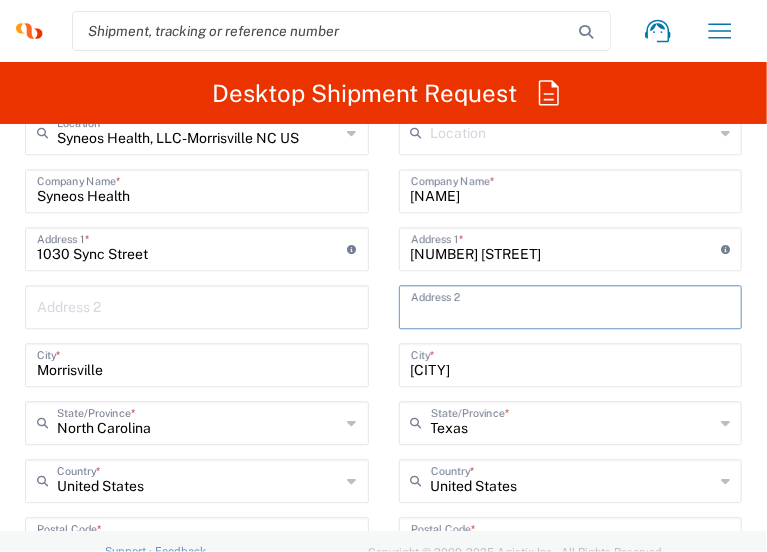 click on "[NUMBER] [STREET]" at bounding box center (566, 247) 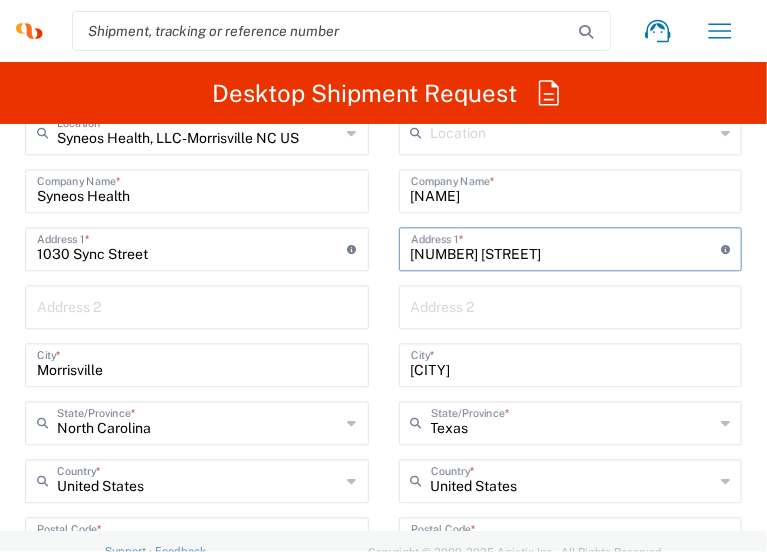 click on "[NUMBER] [STREET]" at bounding box center (566, 247) 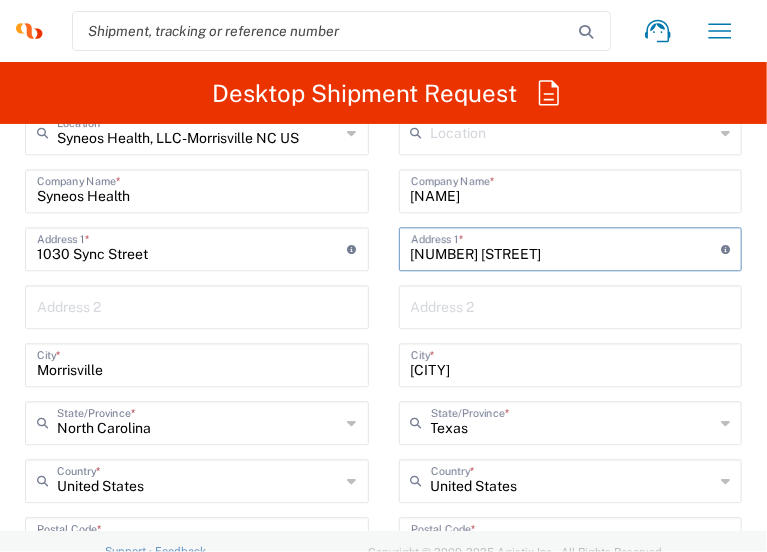 paste on "[NUMBER] [STREET]" 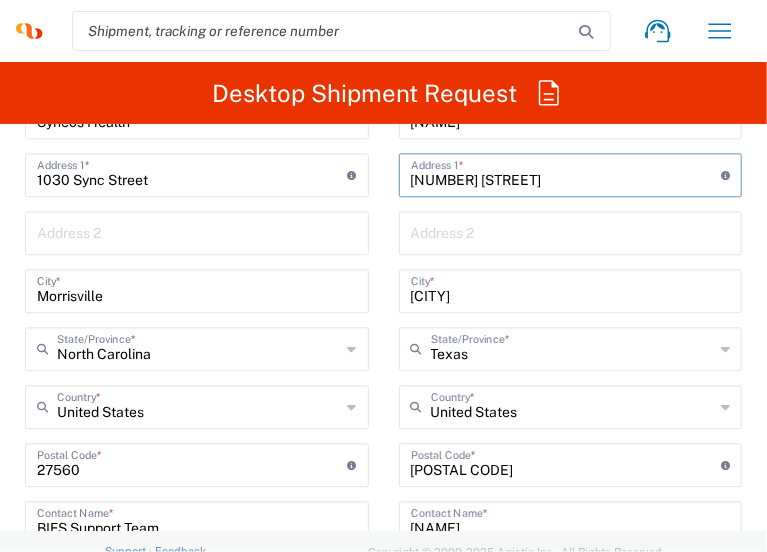 scroll, scrollTop: 1600, scrollLeft: 0, axis: vertical 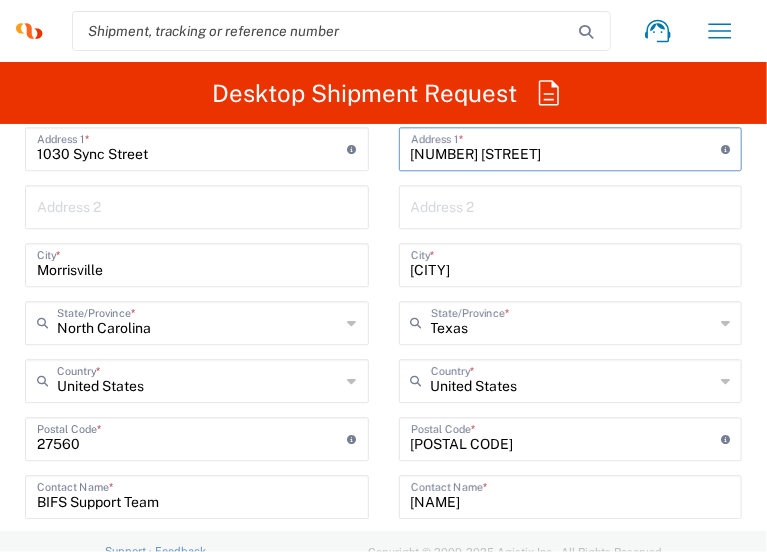 type on "[NUMBER] [STREET]" 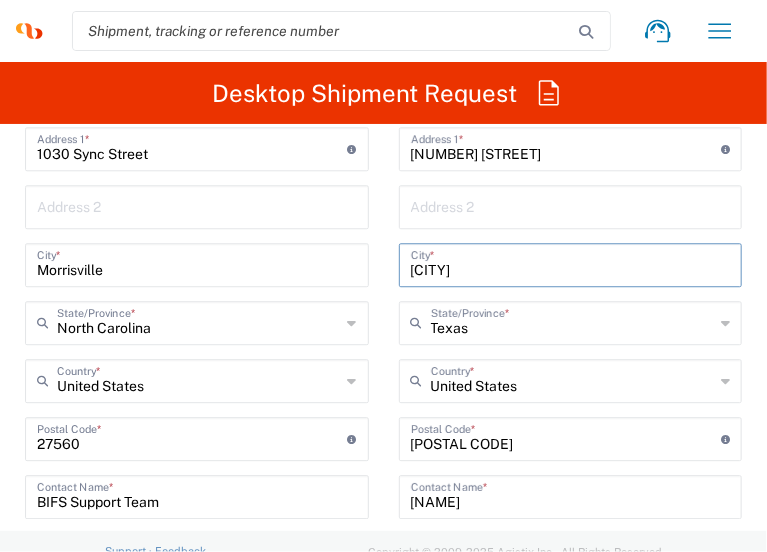 click on "[CITY]" at bounding box center (571, 263) 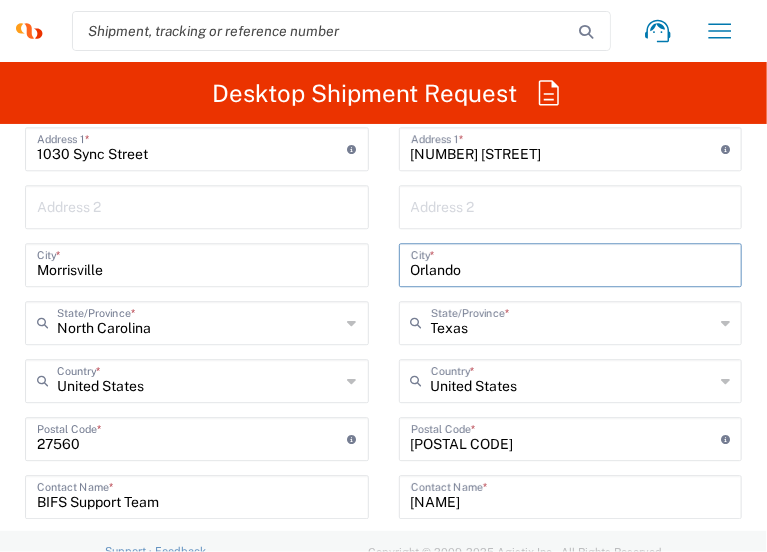 type on "Orlando" 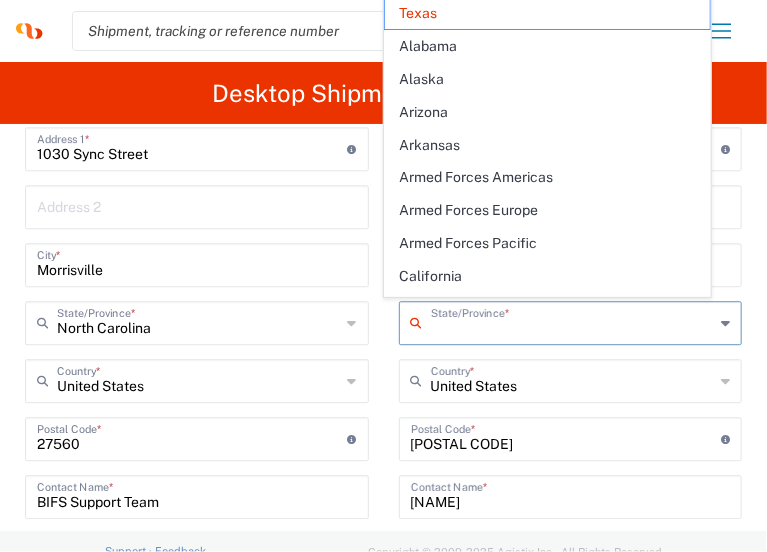 click at bounding box center (573, 321) 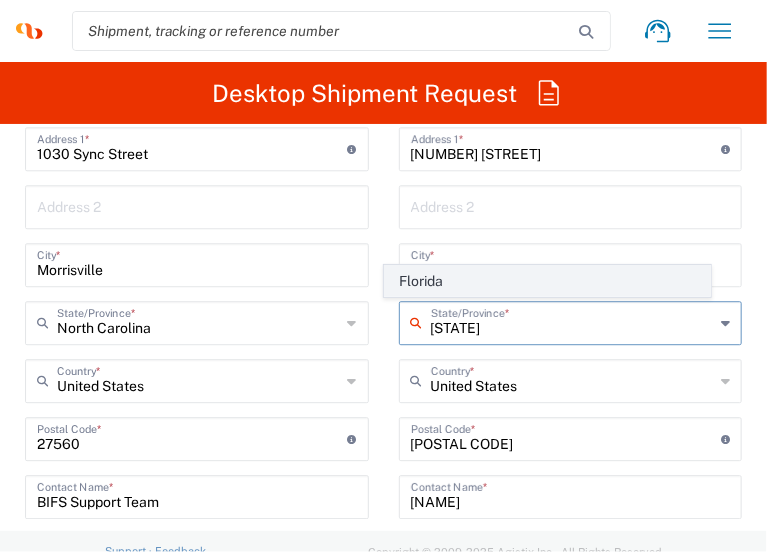 click on "Florida" 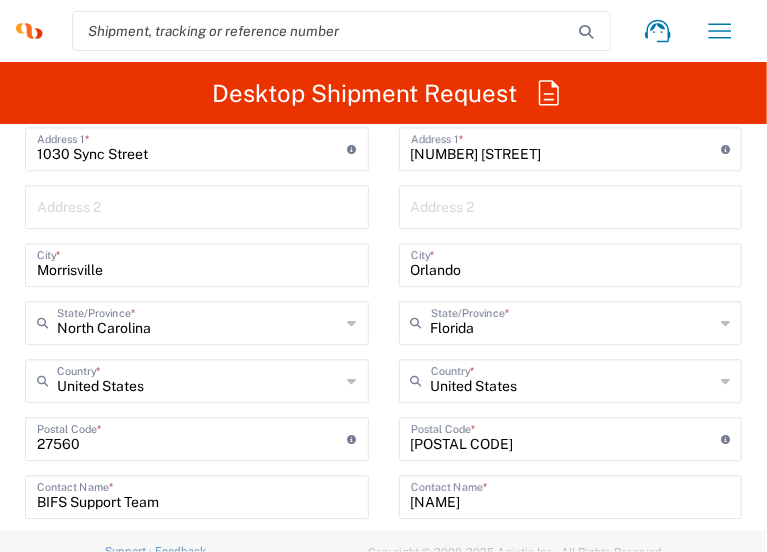 click at bounding box center [566, 437] 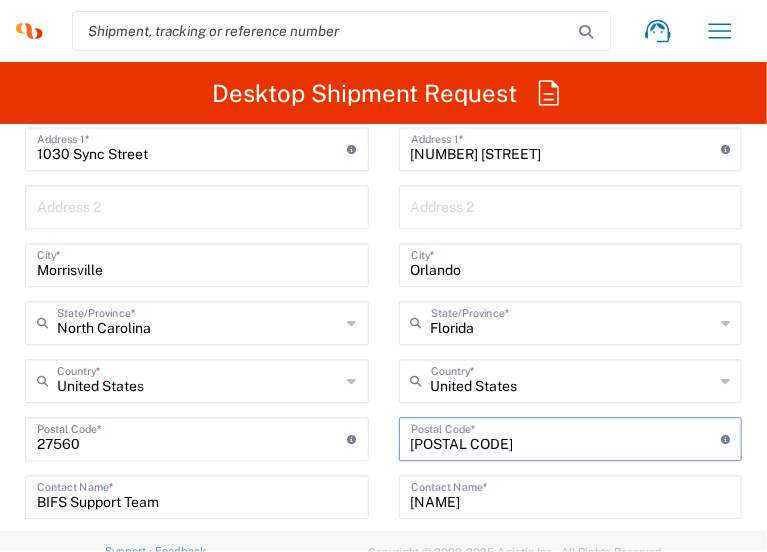 click at bounding box center [566, 437] 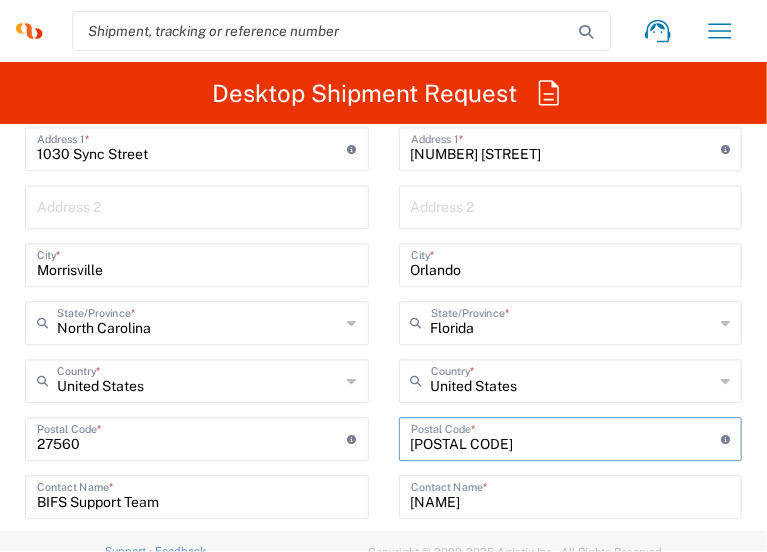 click at bounding box center [566, 437] 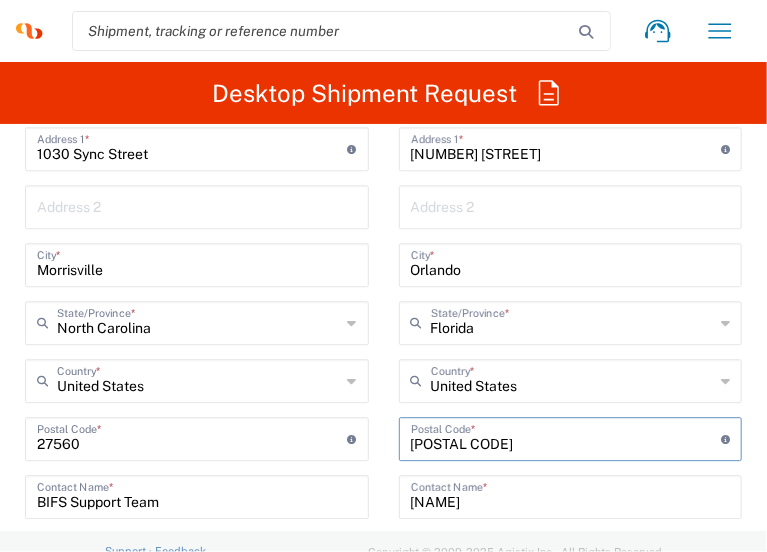 type on "[POSTAL CODE]" 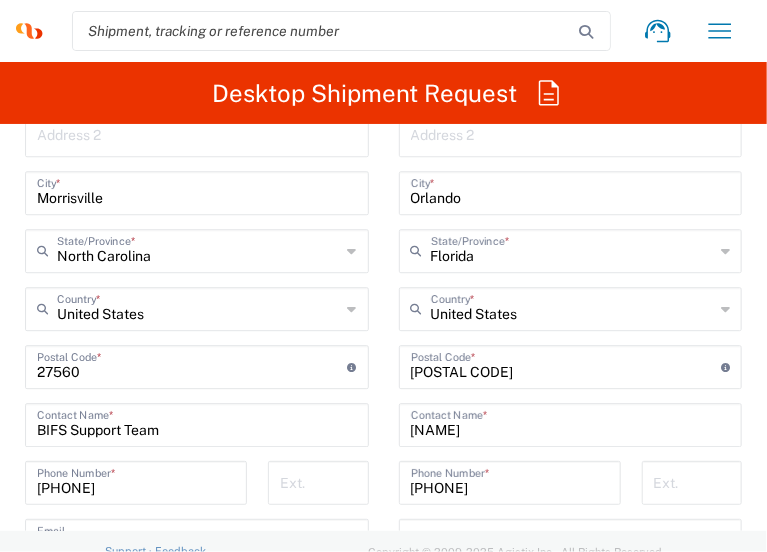 scroll, scrollTop: 1800, scrollLeft: 0, axis: vertical 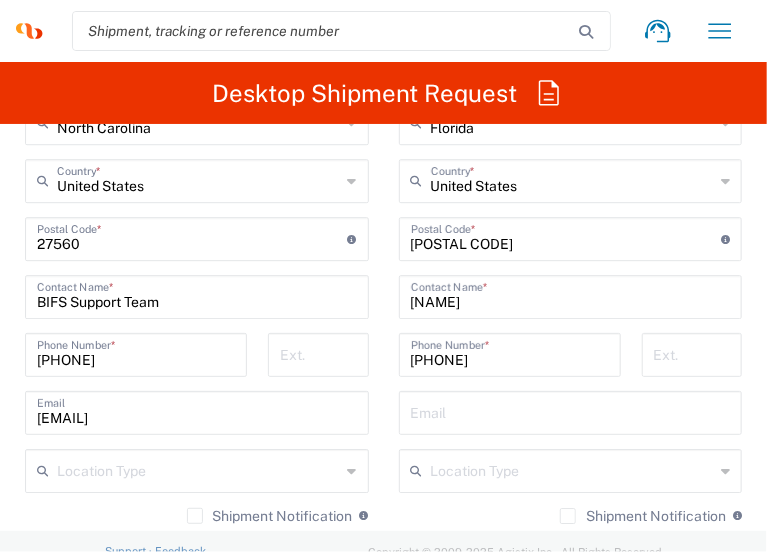 click on "[PHONE]" at bounding box center [510, 353] 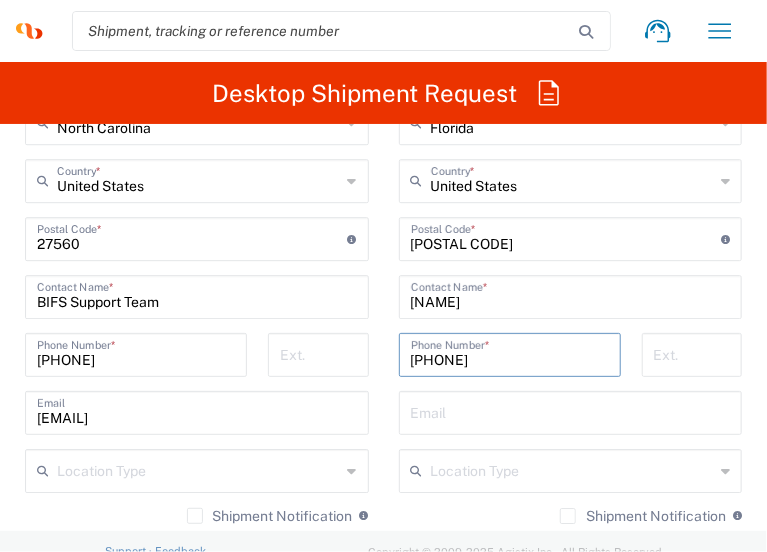 click on "[PHONE]" at bounding box center (510, 353) 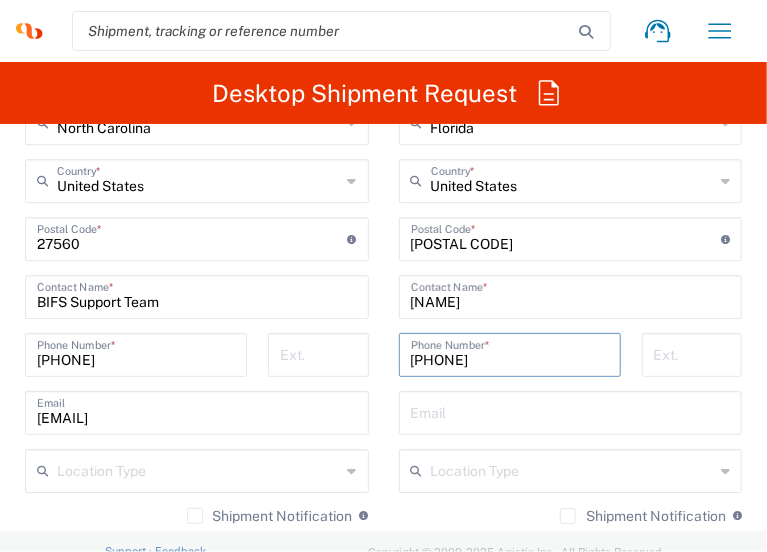 paste on "[PHONE]" 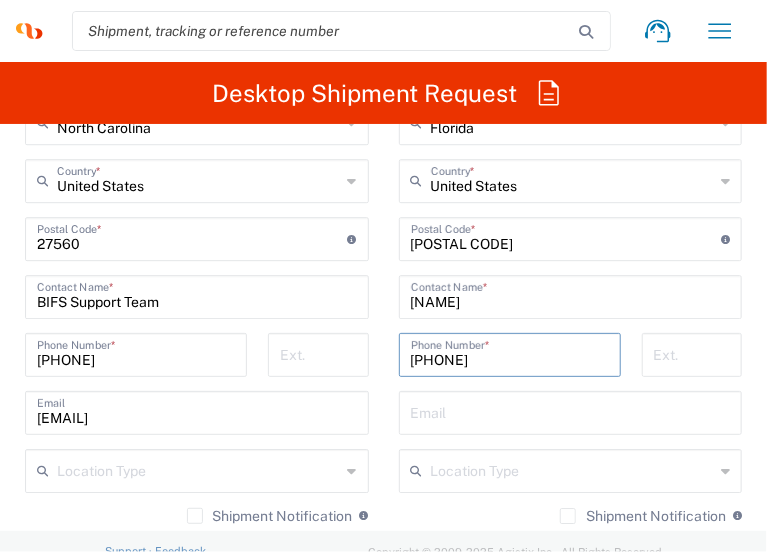 click on "[PHONE]" at bounding box center [510, 353] 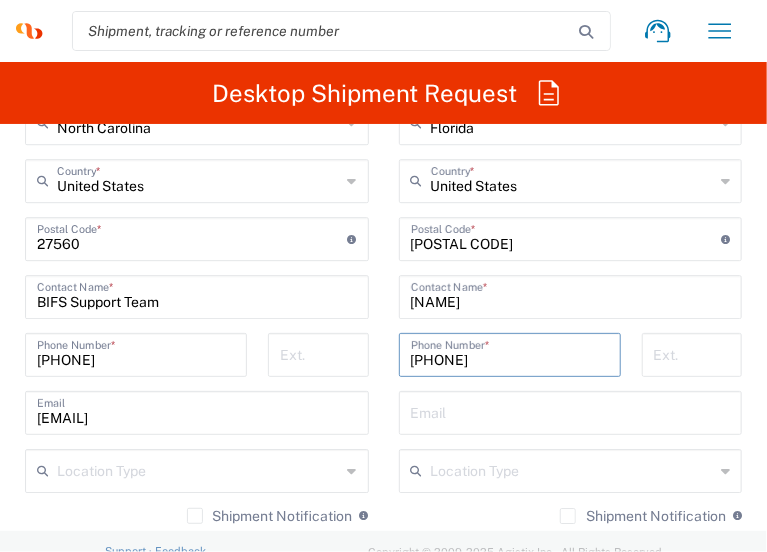 click on "[PHONE]" at bounding box center (510, 353) 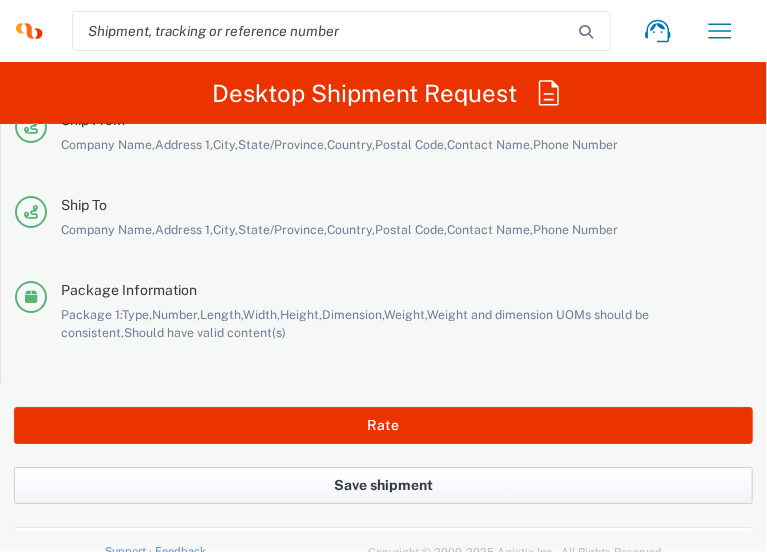 scroll, scrollTop: 4500, scrollLeft: 0, axis: vertical 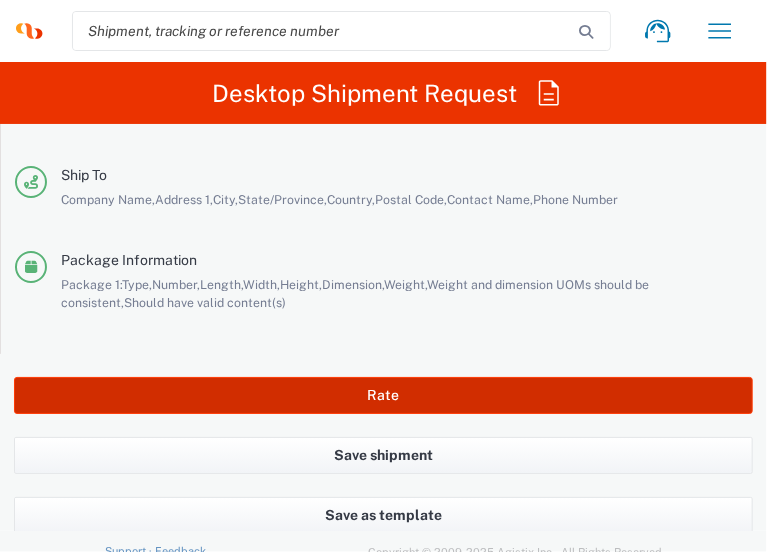 type on "[PHONE]" 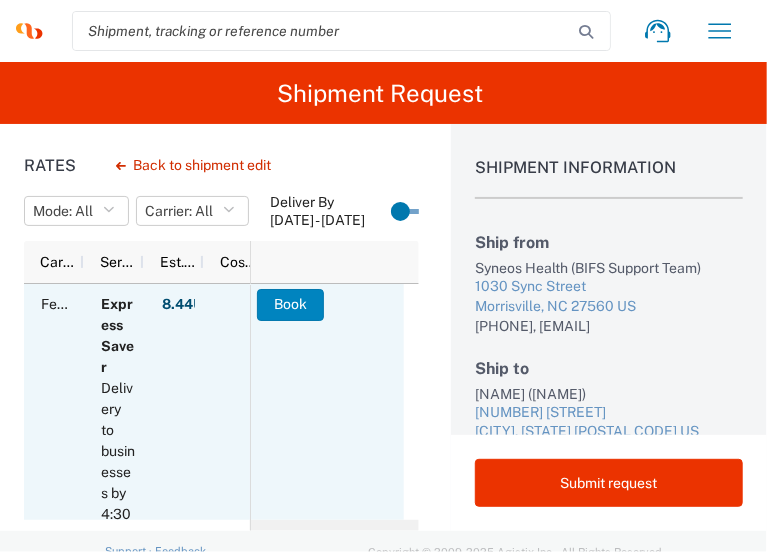 click on "Book" 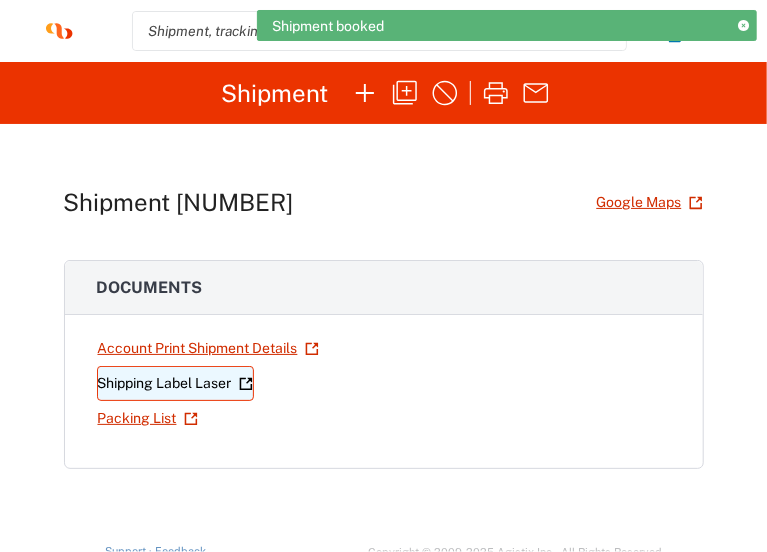 click on "Shipping Label Laser" 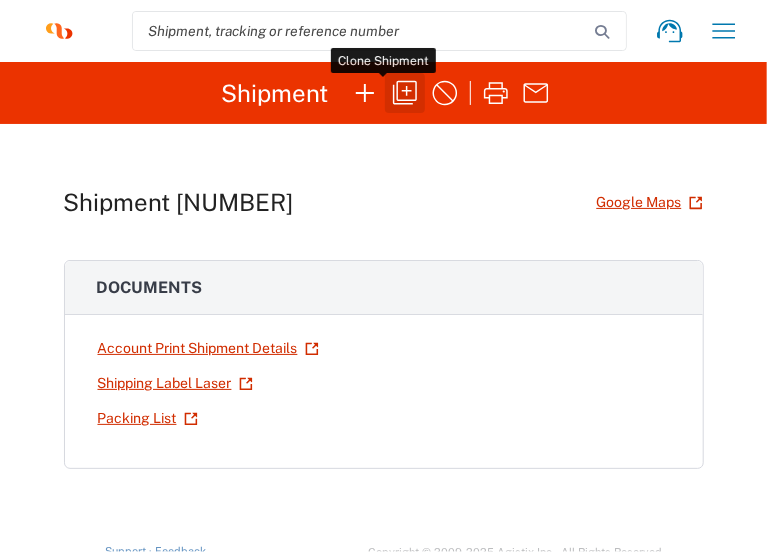 click 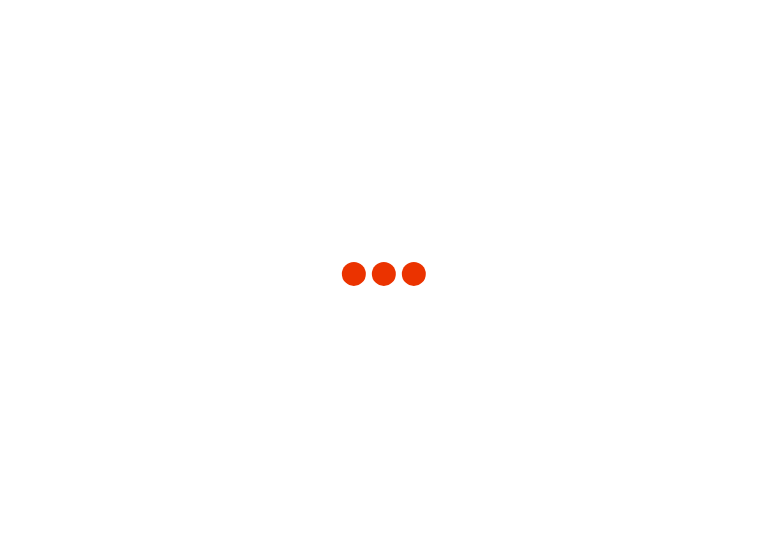 type on "1013553A" 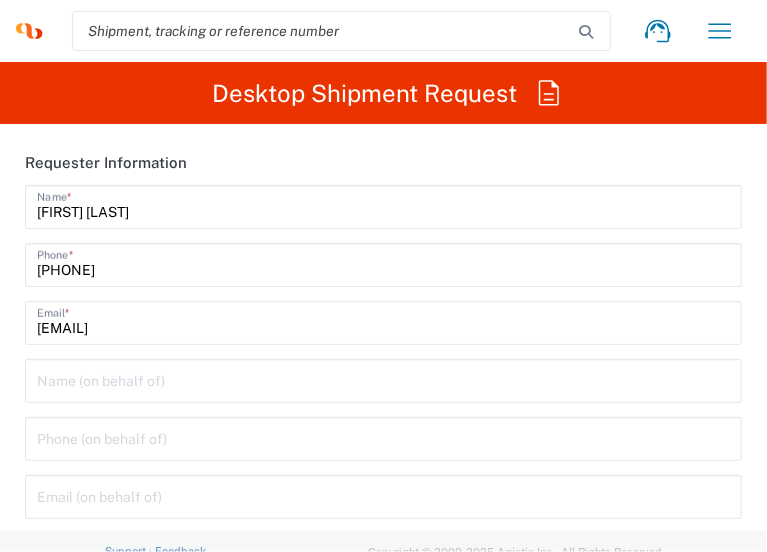 type on "3251" 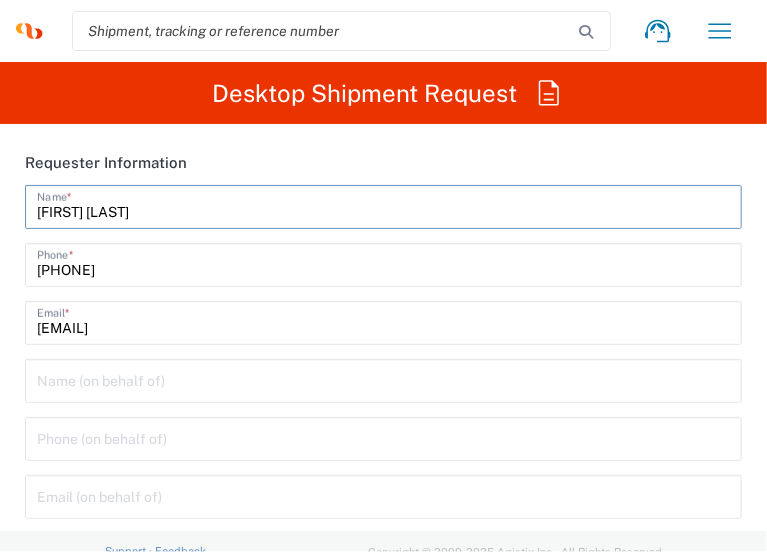 drag, startPoint x: 188, startPoint y: 195, endPoint x: -120, endPoint y: 223, distance: 309.2701 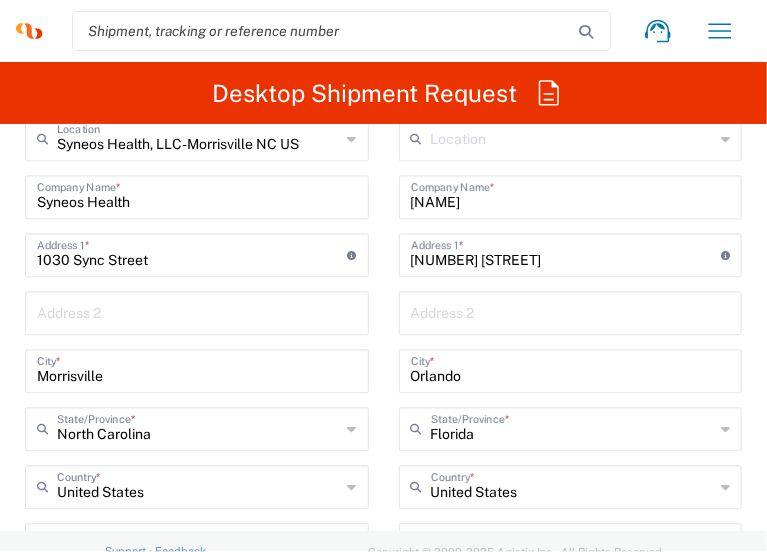 scroll, scrollTop: 1600, scrollLeft: 0, axis: vertical 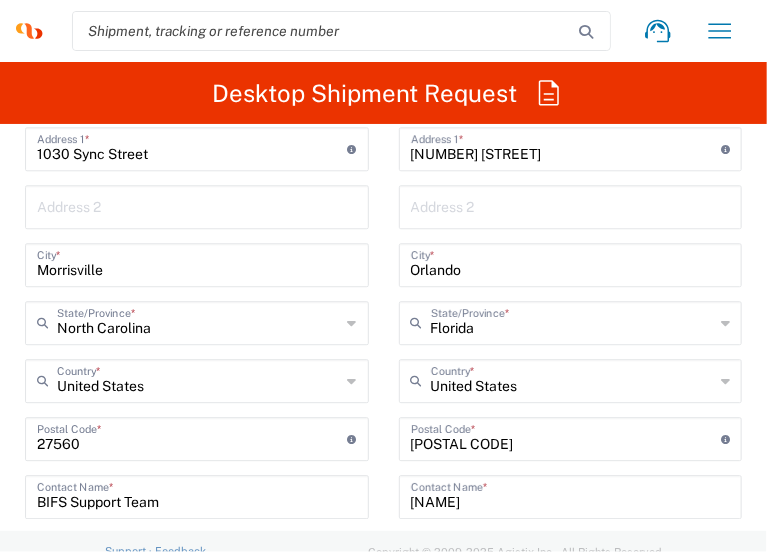 type on "BIFS Support Team" 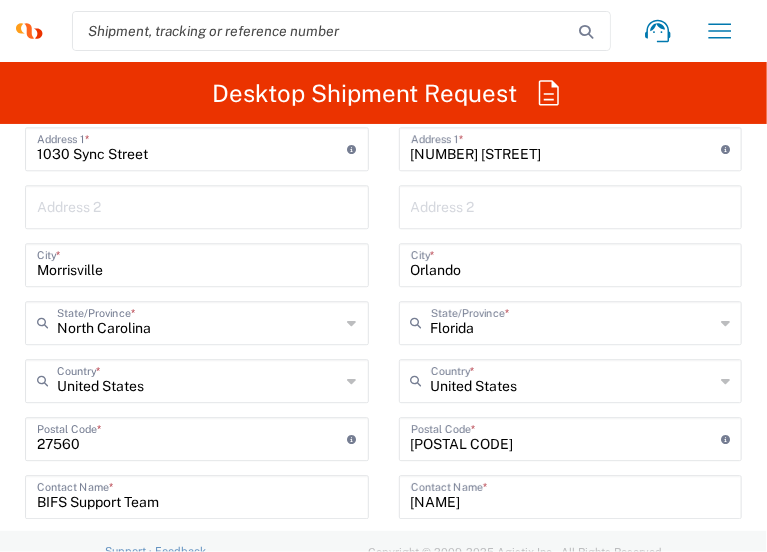 click on "[NUMBER] [STREET]" at bounding box center [566, 147] 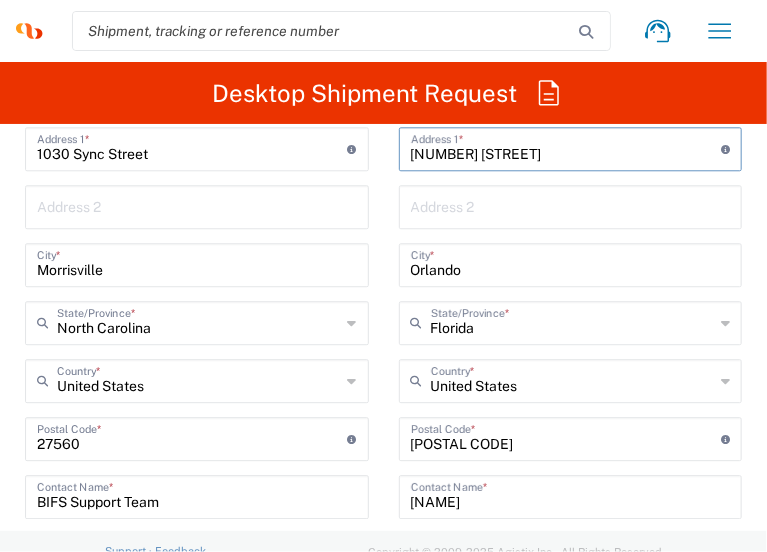 click on "[NUMBER] [STREET]" at bounding box center [566, 147] 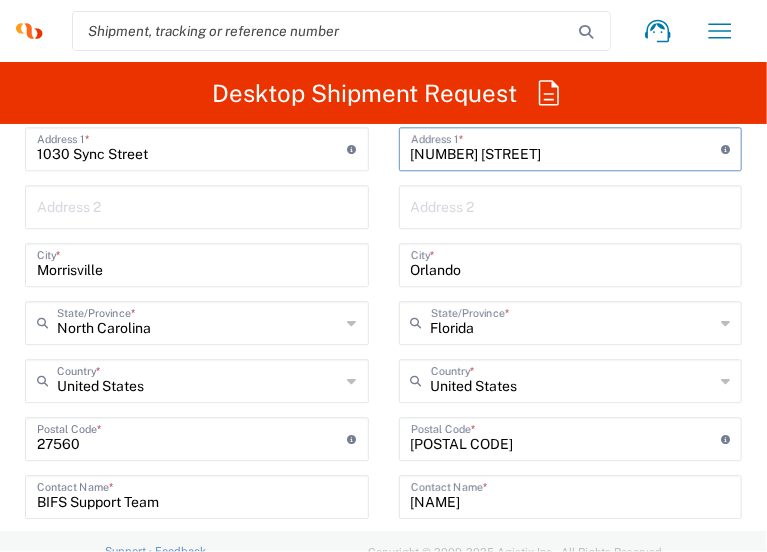 type on "[NUMBER] [STREET]" 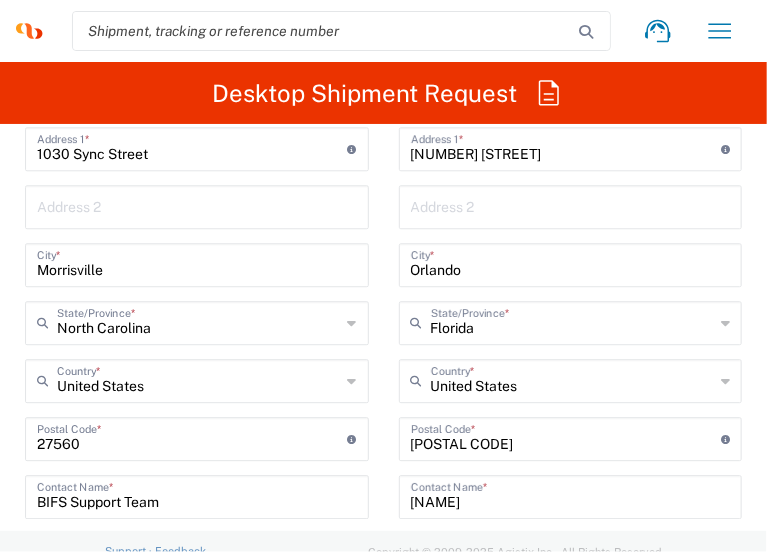 click on "Orlando" at bounding box center (571, 263) 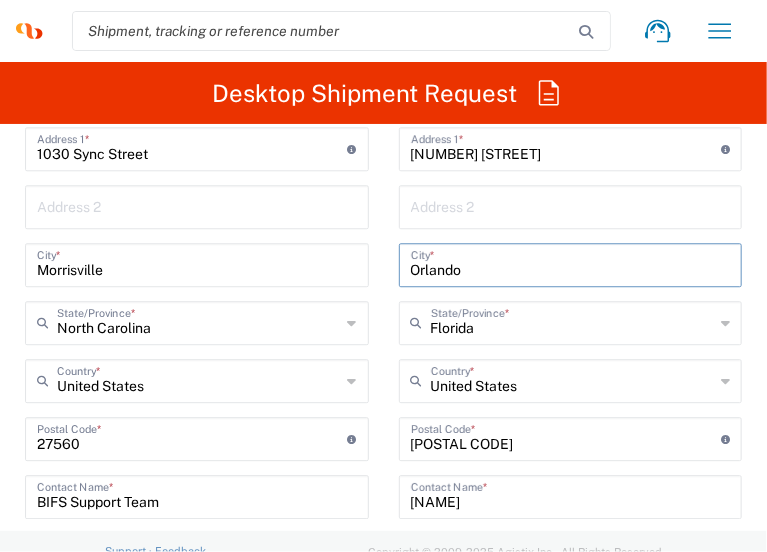 click on "Orlando" at bounding box center [571, 263] 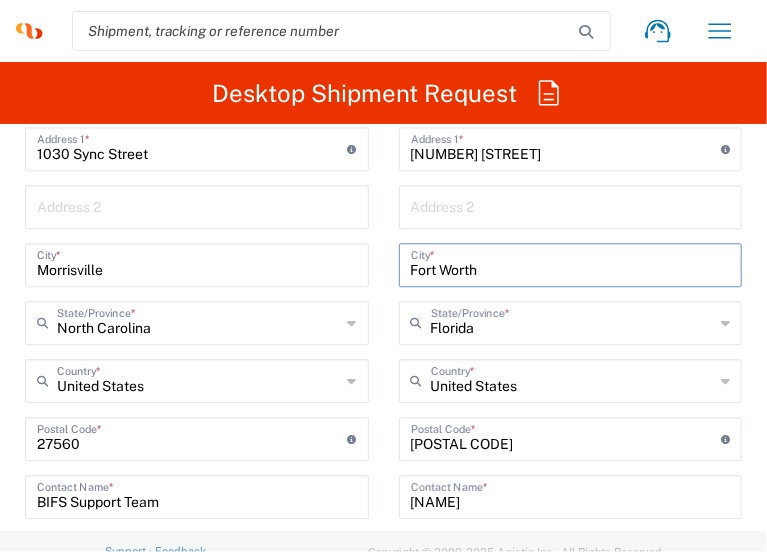 type on "Fort Worth" 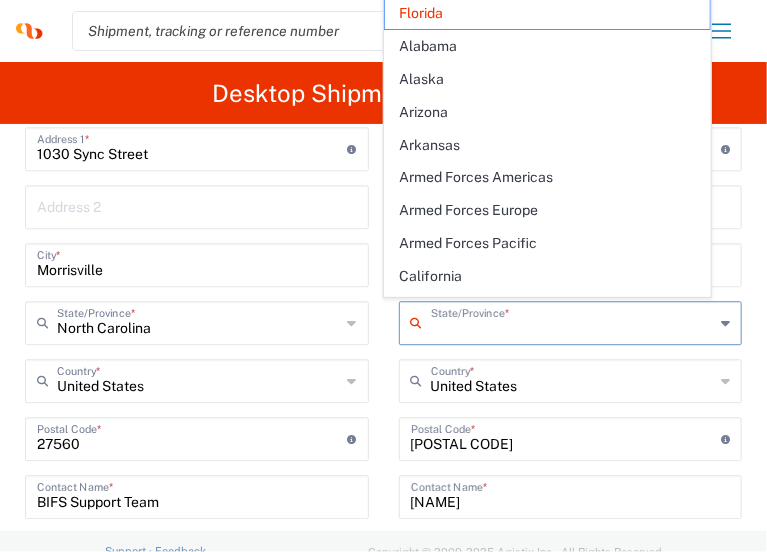 click at bounding box center [573, 321] 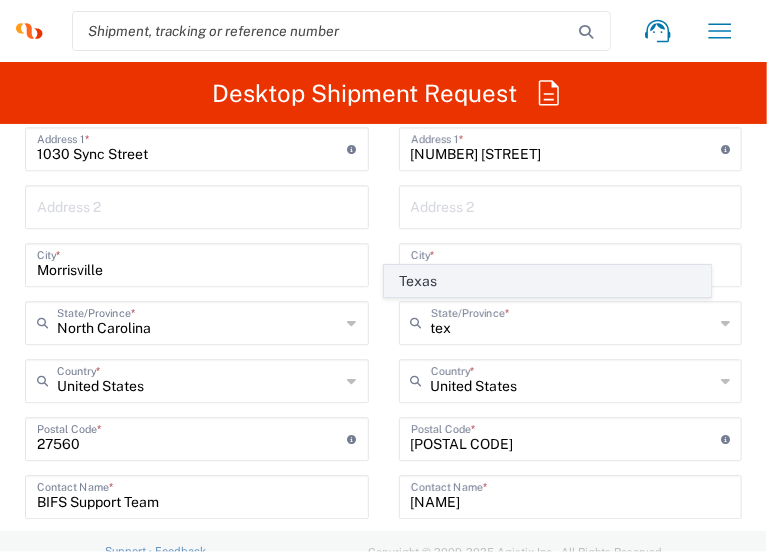 click on "Texas" 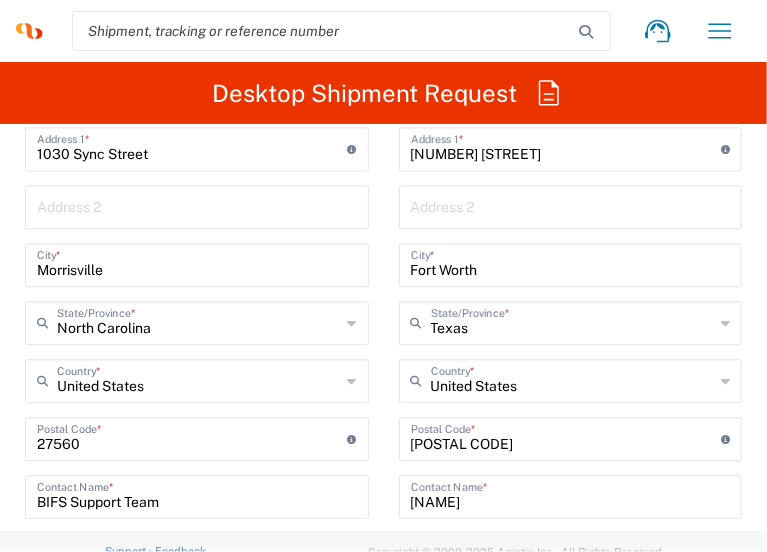 drag, startPoint x: 376, startPoint y: 455, endPoint x: 400, endPoint y: 441, distance: 27.784887 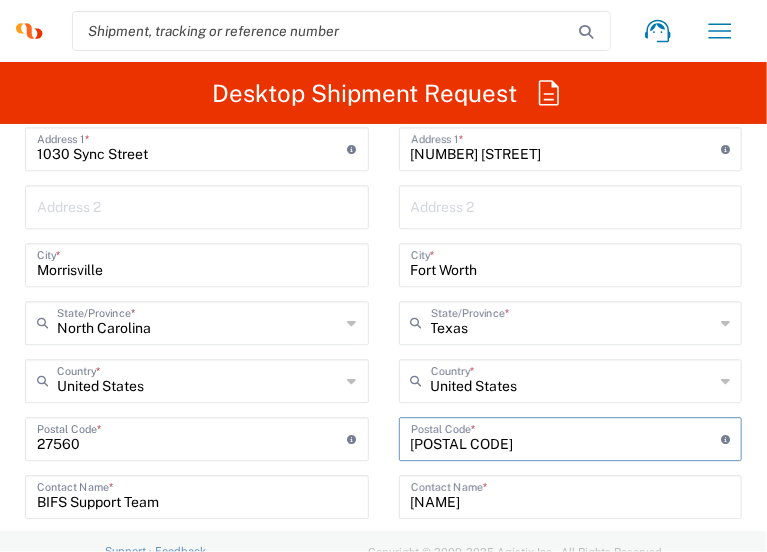 click at bounding box center (566, 437) 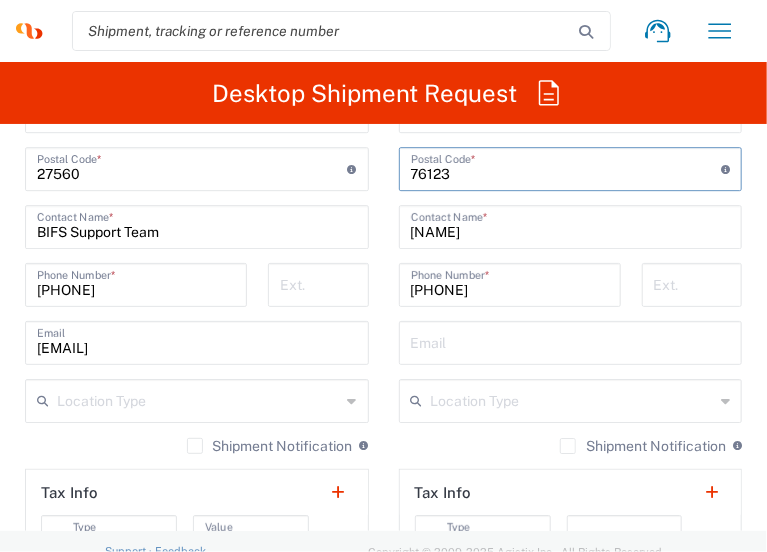 scroll, scrollTop: 1900, scrollLeft: 0, axis: vertical 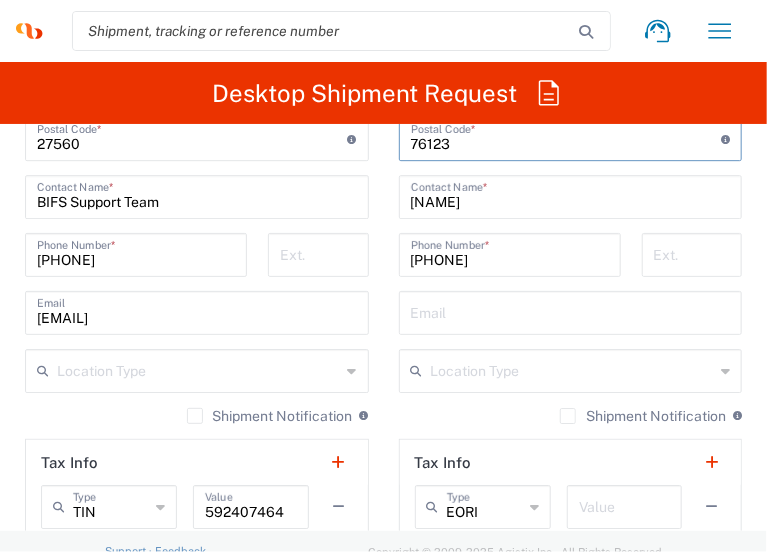 type on "76123" 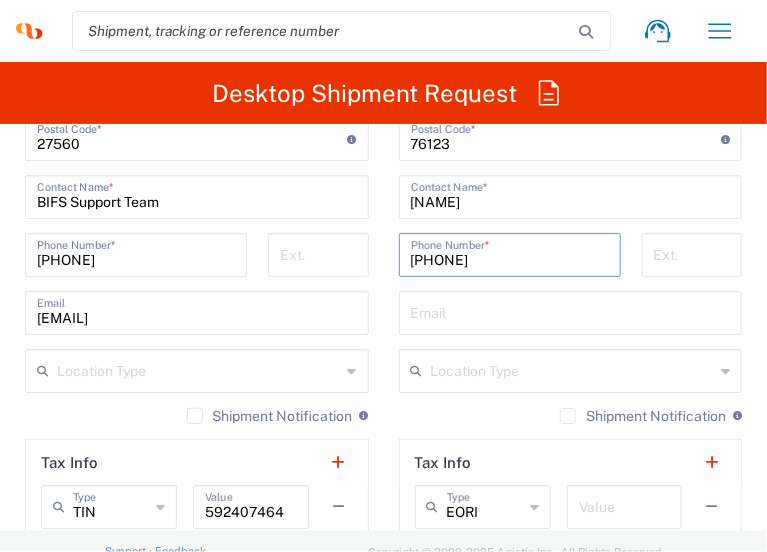 click on "[PHONE]" at bounding box center (510, 253) 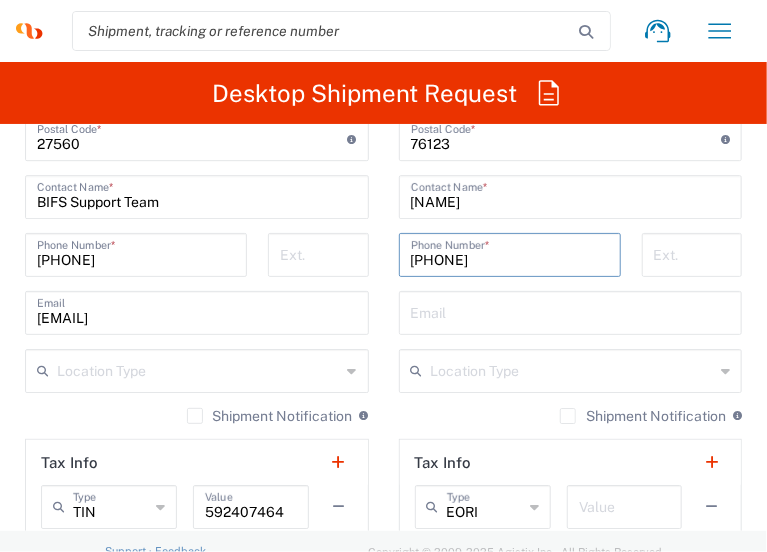 click on "[PHONE]" at bounding box center [510, 253] 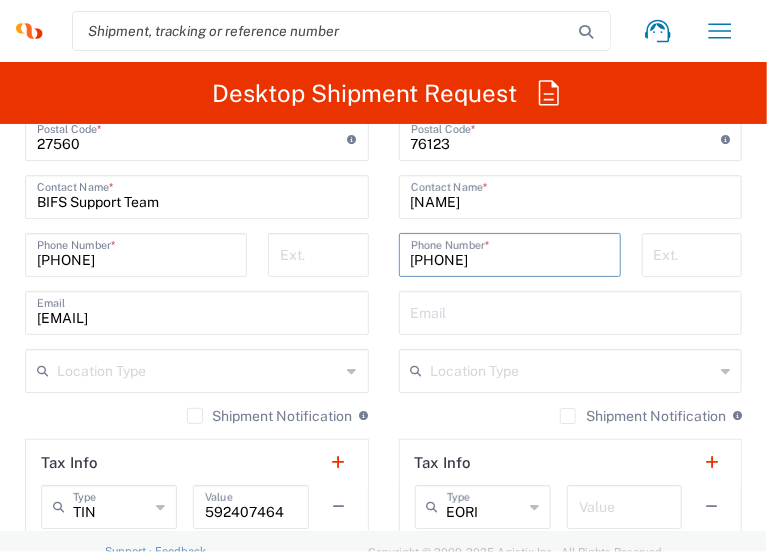 drag, startPoint x: 445, startPoint y: 260, endPoint x: 444, endPoint y: 334, distance: 74.00676 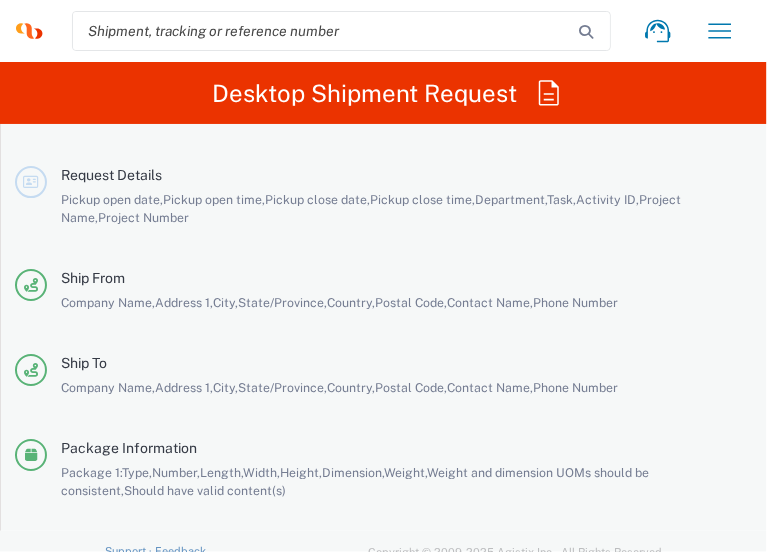 scroll, scrollTop: 4400, scrollLeft: 0, axis: vertical 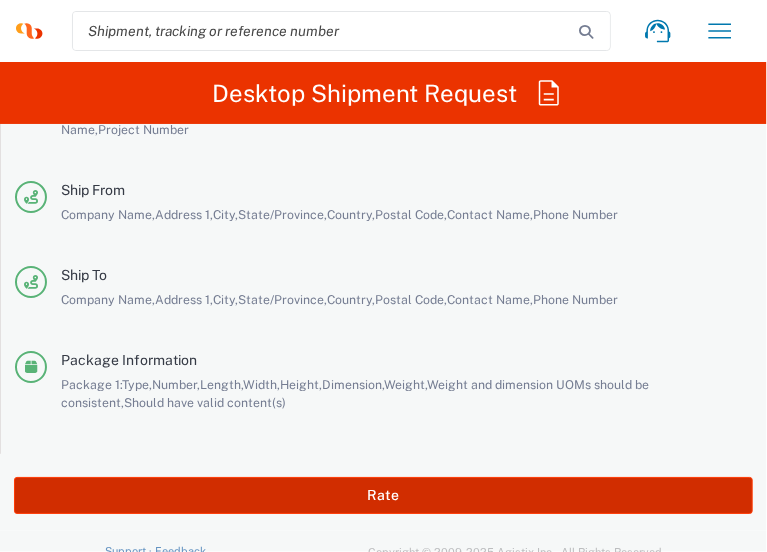 type on "[PHONE]" 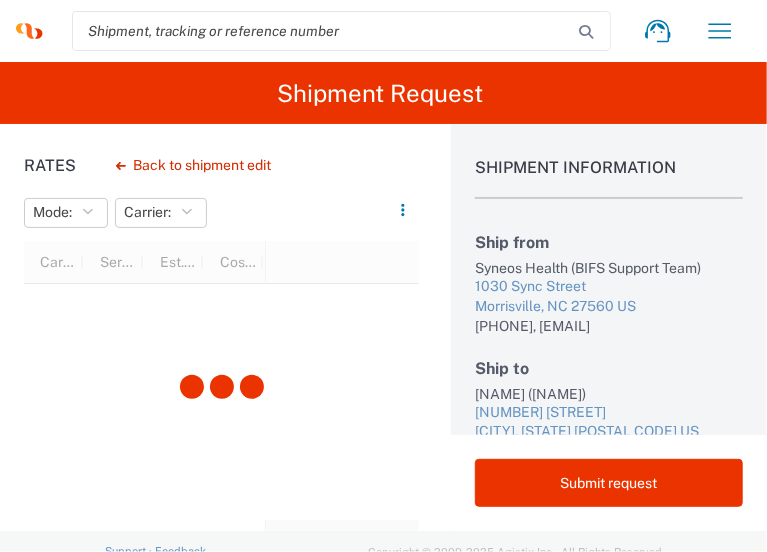 scroll, scrollTop: 100, scrollLeft: 0, axis: vertical 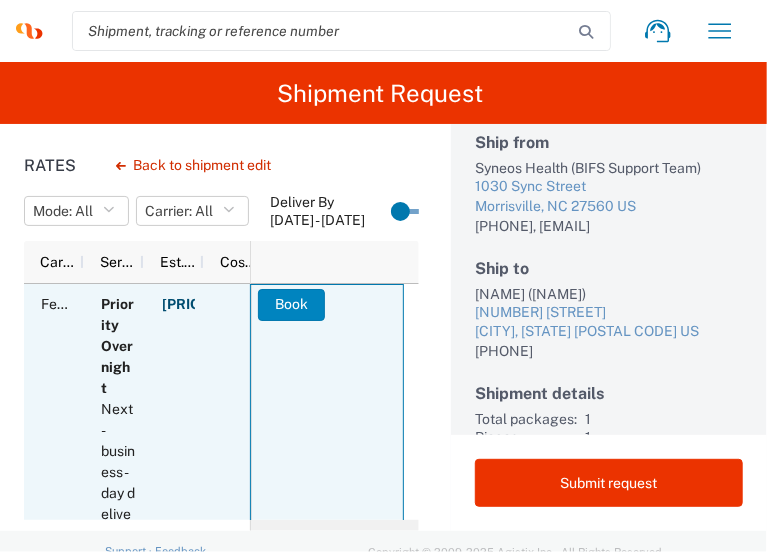 click on "Book" 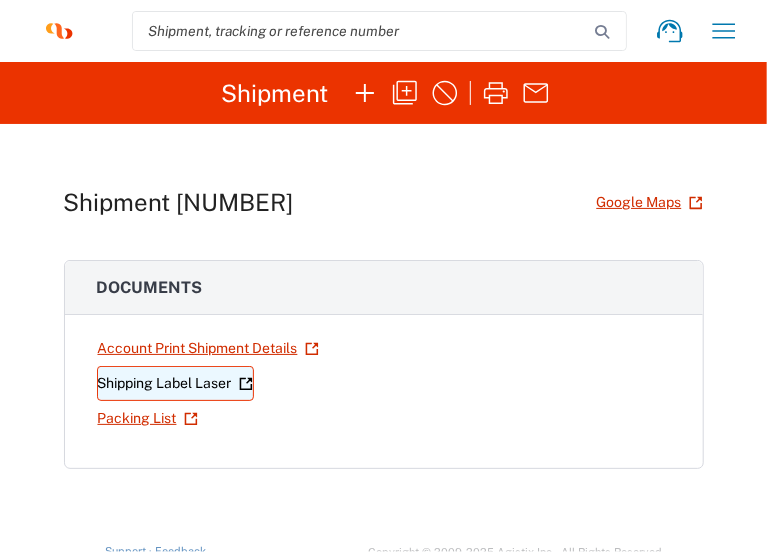 click on "Shipping Label Laser" 